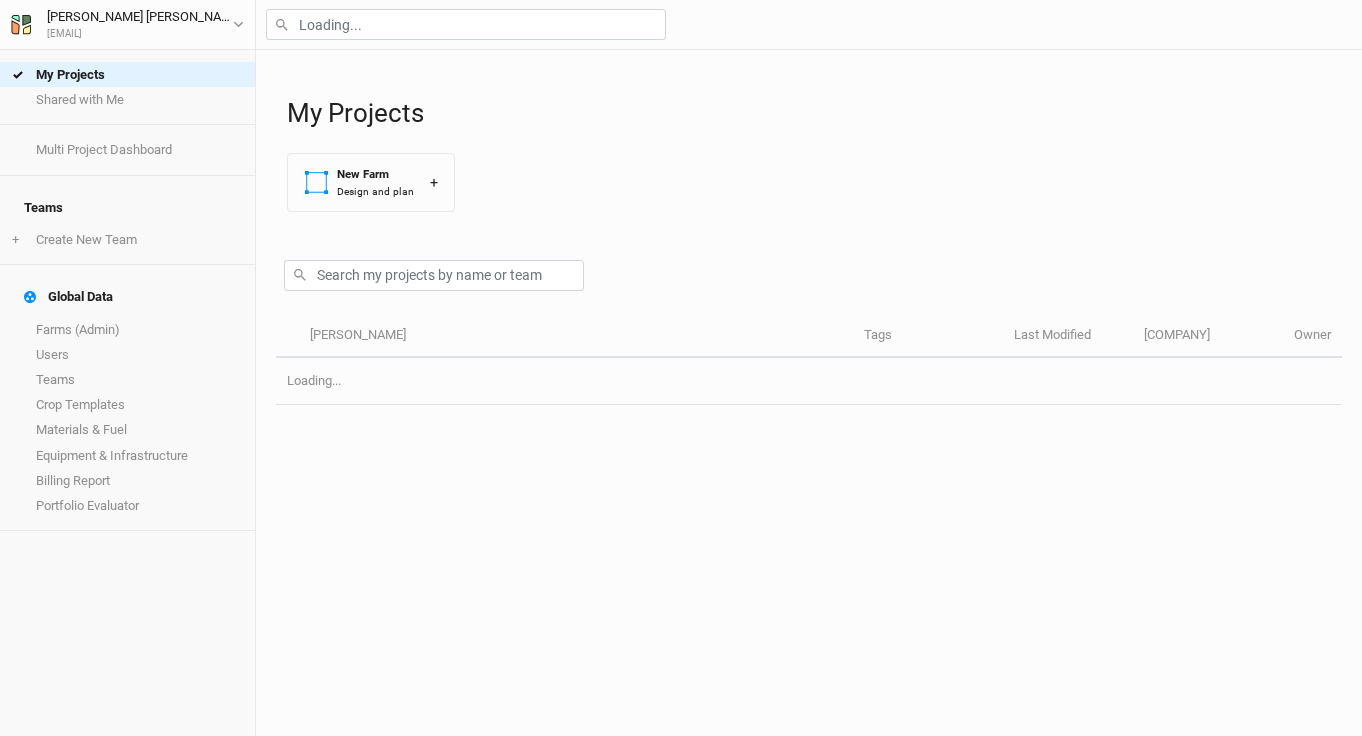 scroll, scrollTop: 0, scrollLeft: 0, axis: both 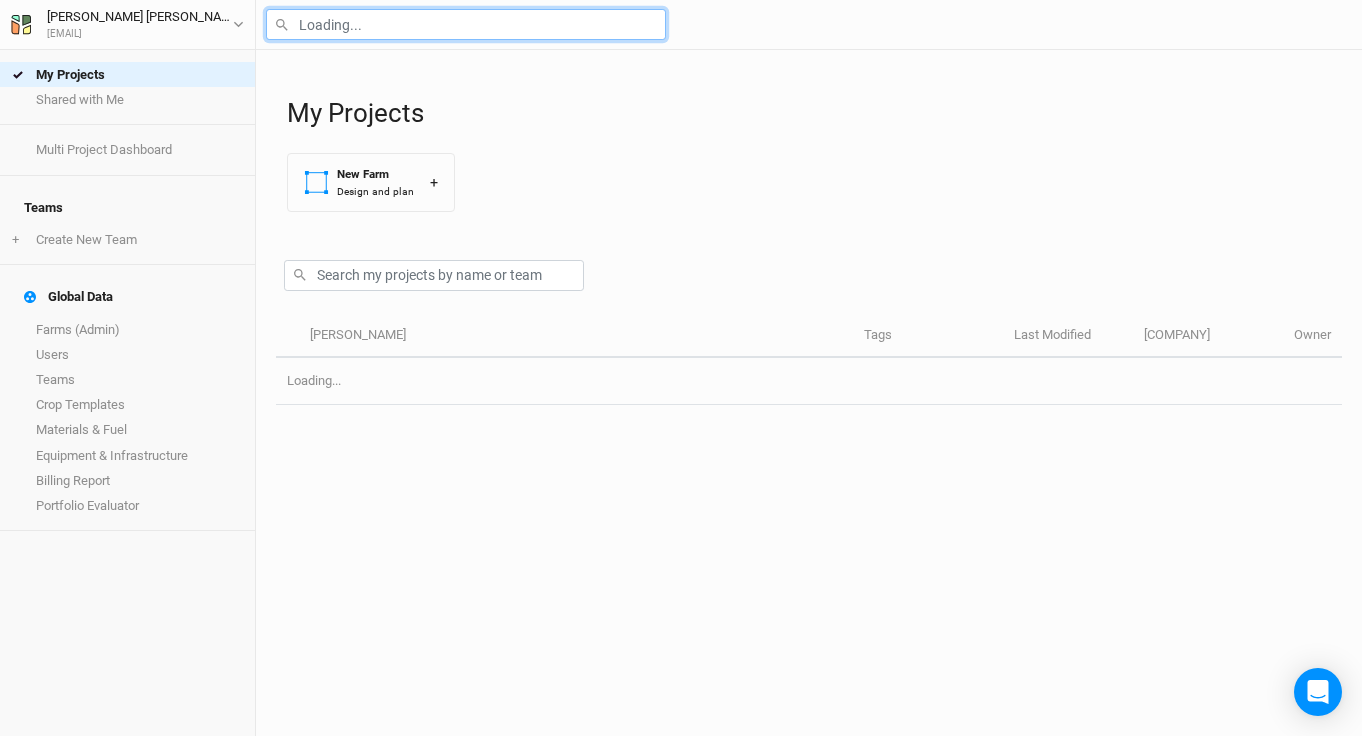 click at bounding box center (466, 24) 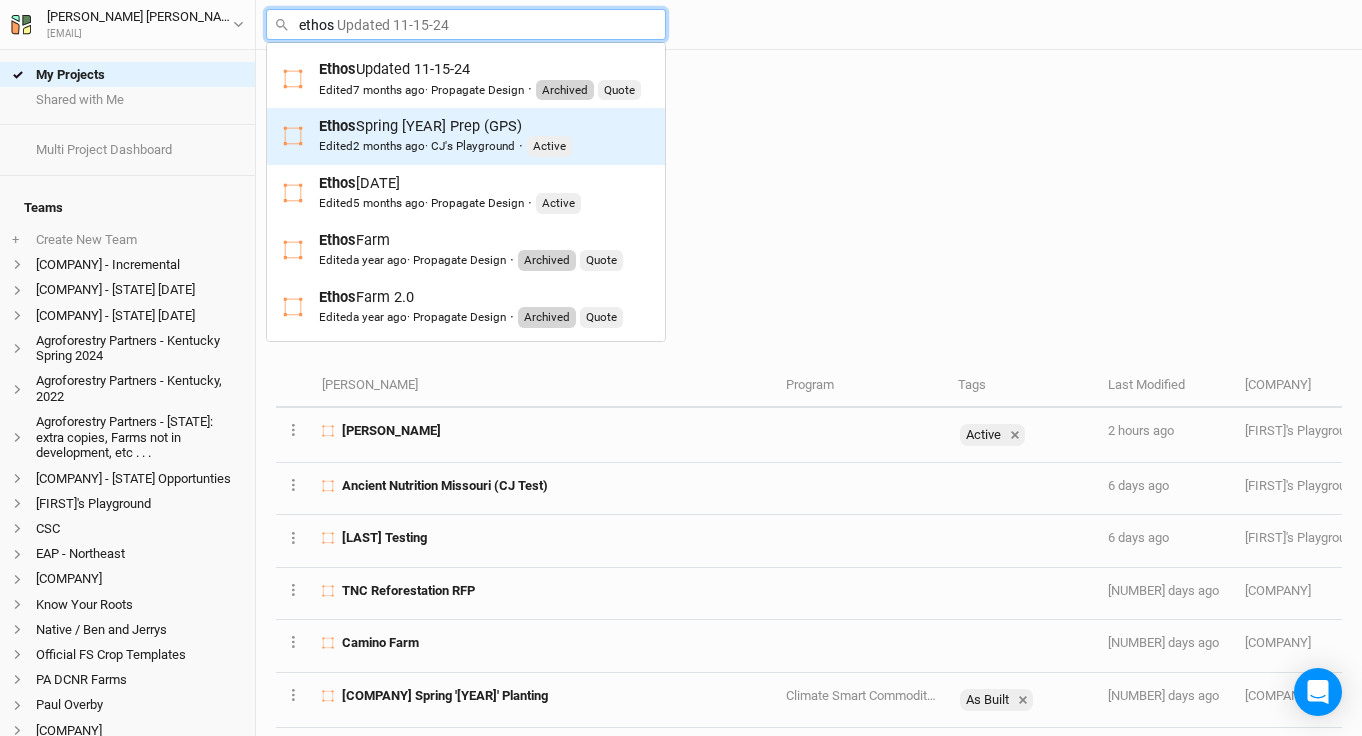 click on "Ethos Spring 2025 Prep (GPS) Edited 2 months ago · CJ's Playground · Active" at bounding box center (445, 136) 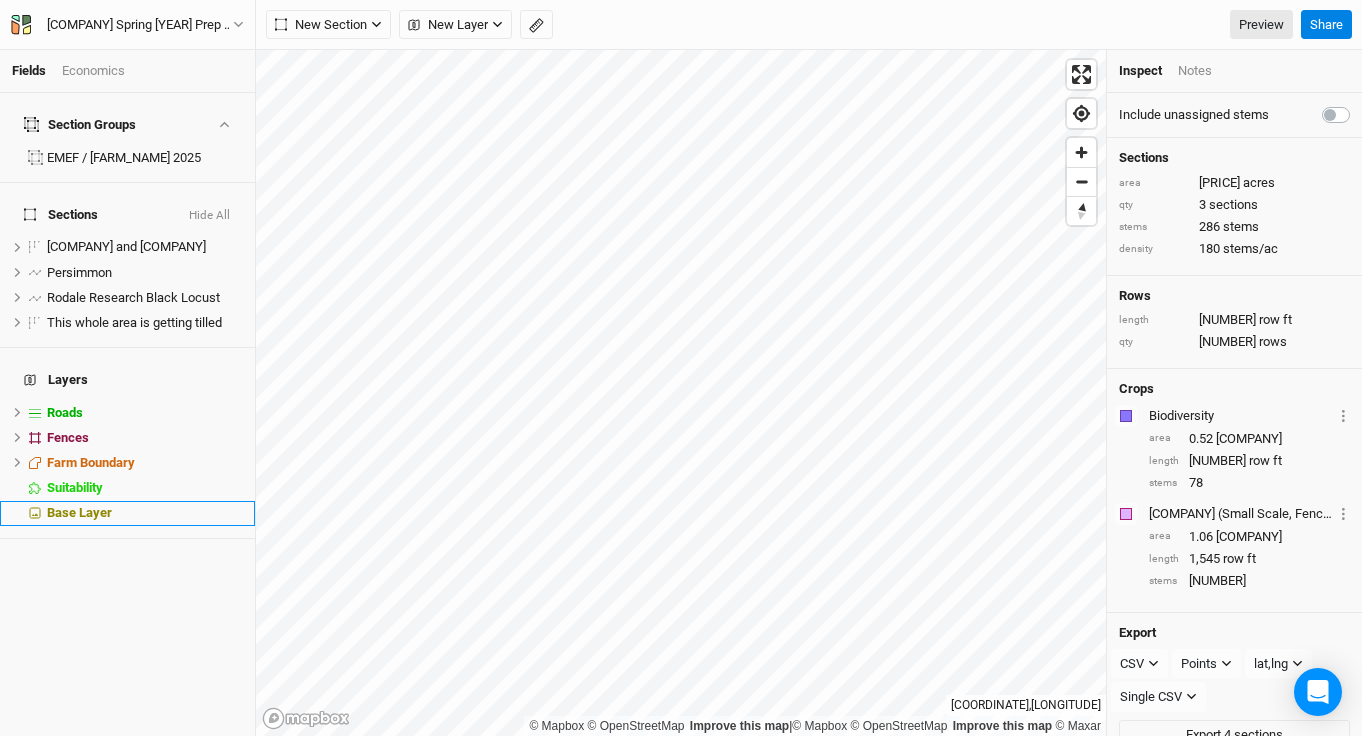 click on "Base Layer" at bounding box center [79, 512] 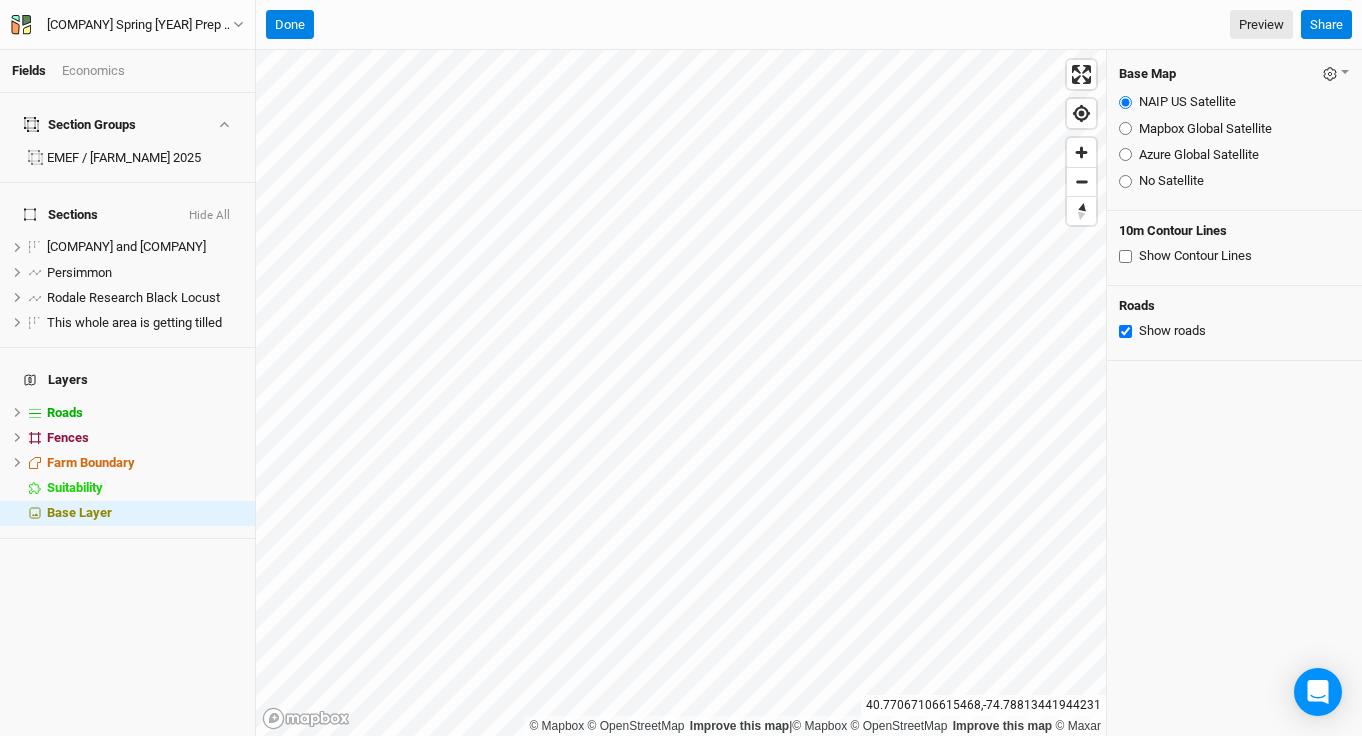 click on "Mapbox Global Satellite" at bounding box center (1125, 128) 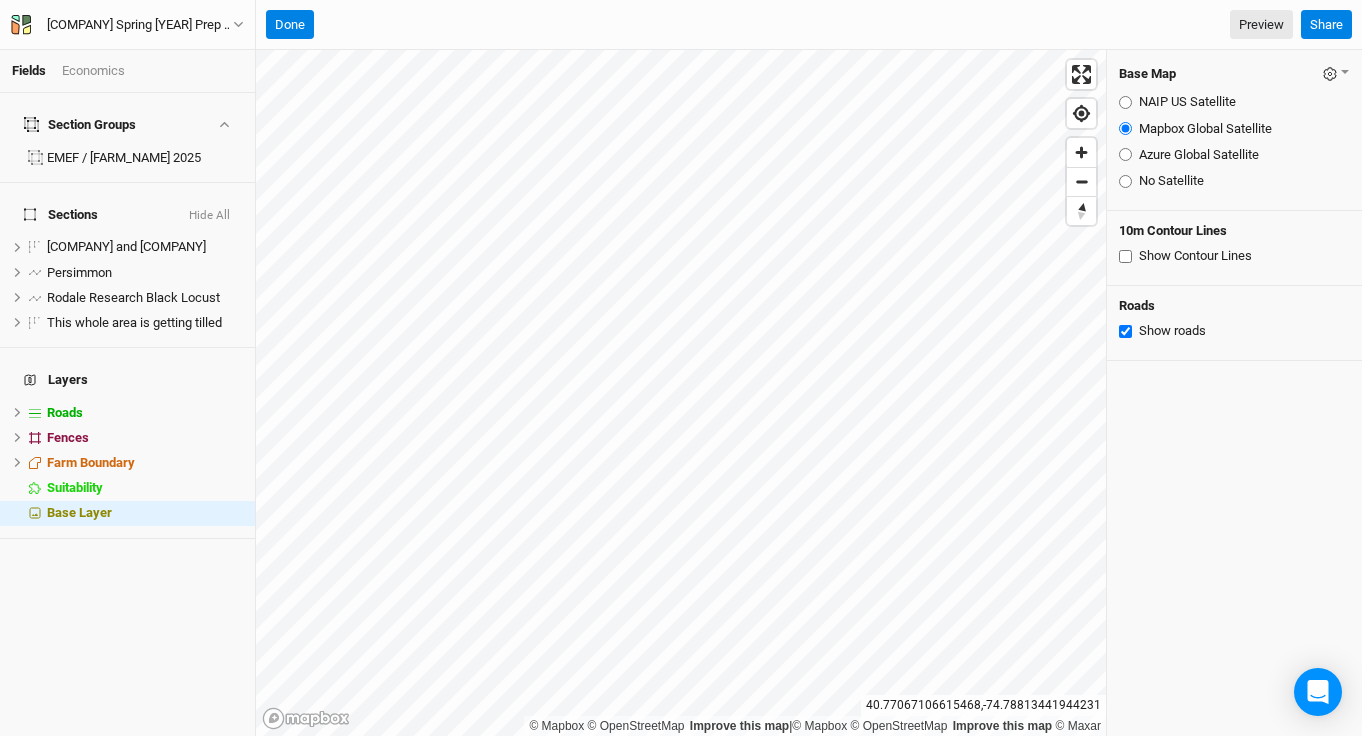 click on "Azure Global Satellite" at bounding box center [1125, 154] 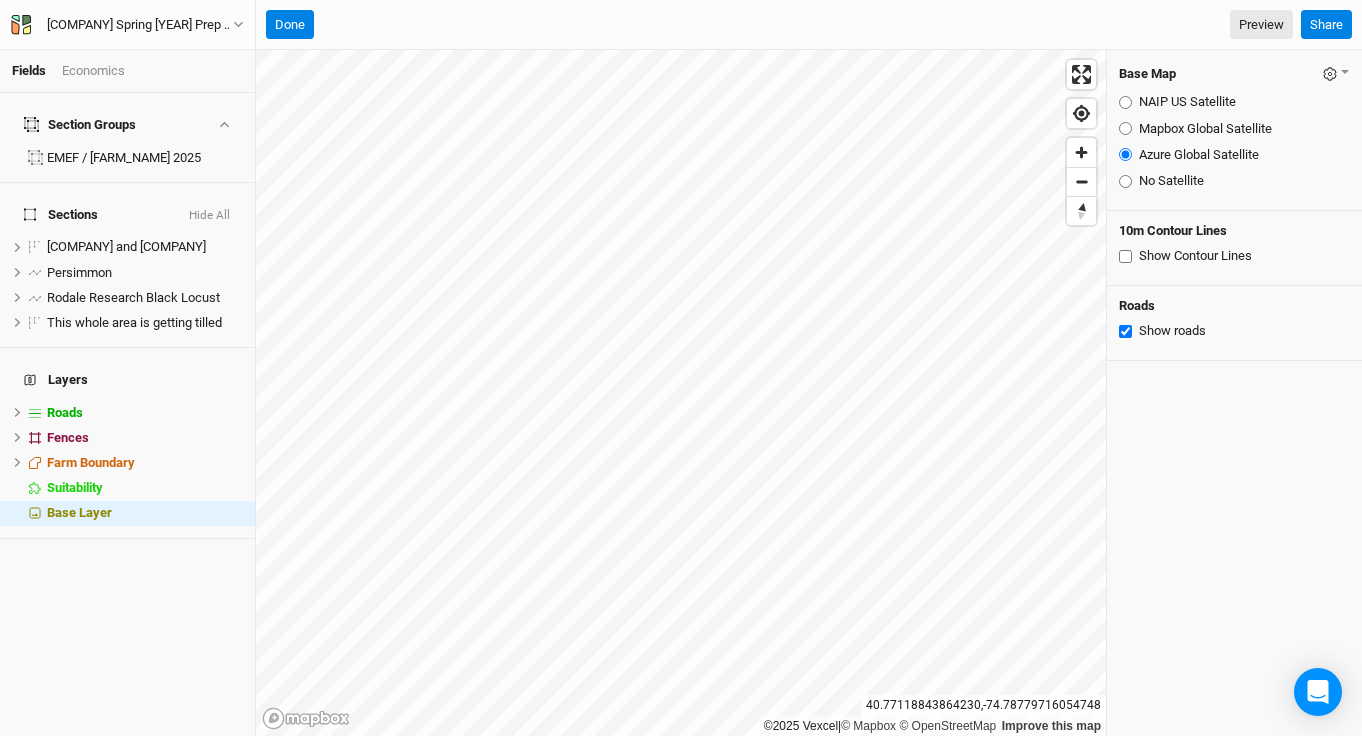 click on "Mapbox Global Satellite" at bounding box center (1125, 128) 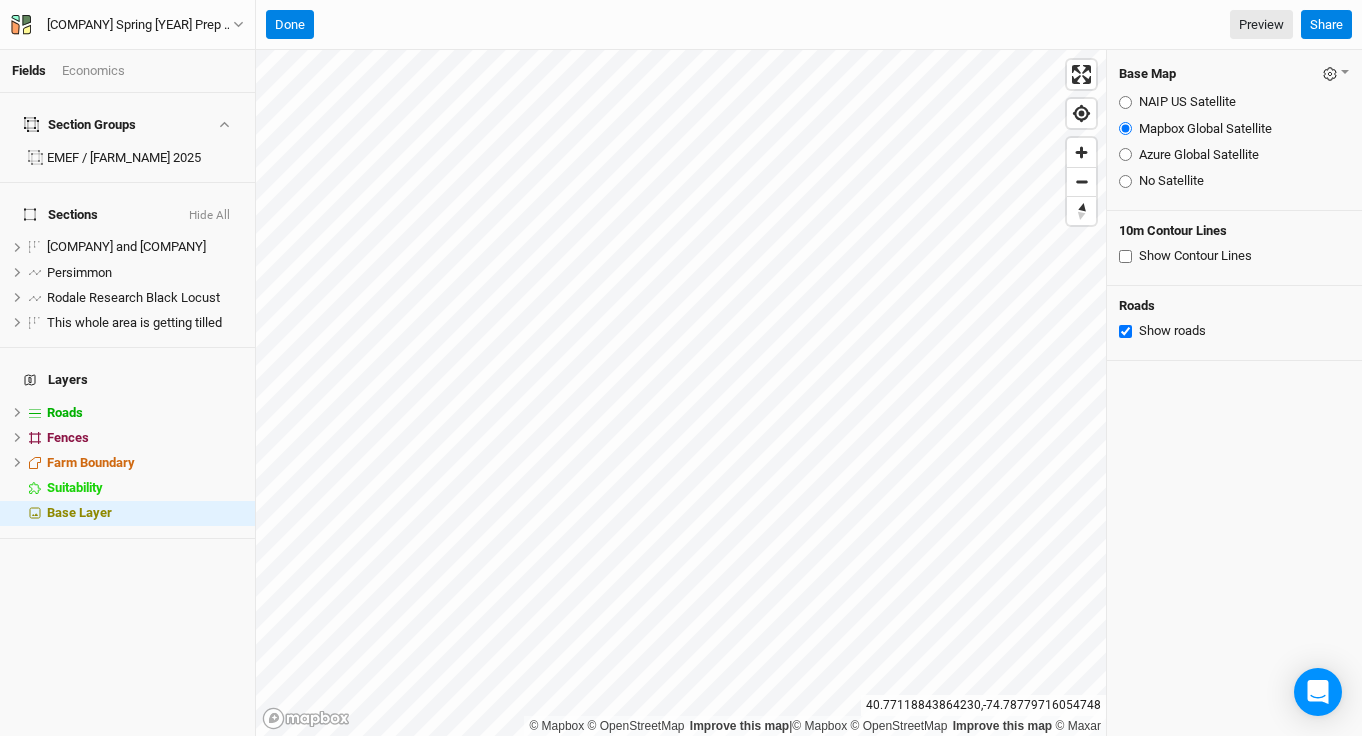 click on "Azure Global Satellite" at bounding box center (1125, 154) 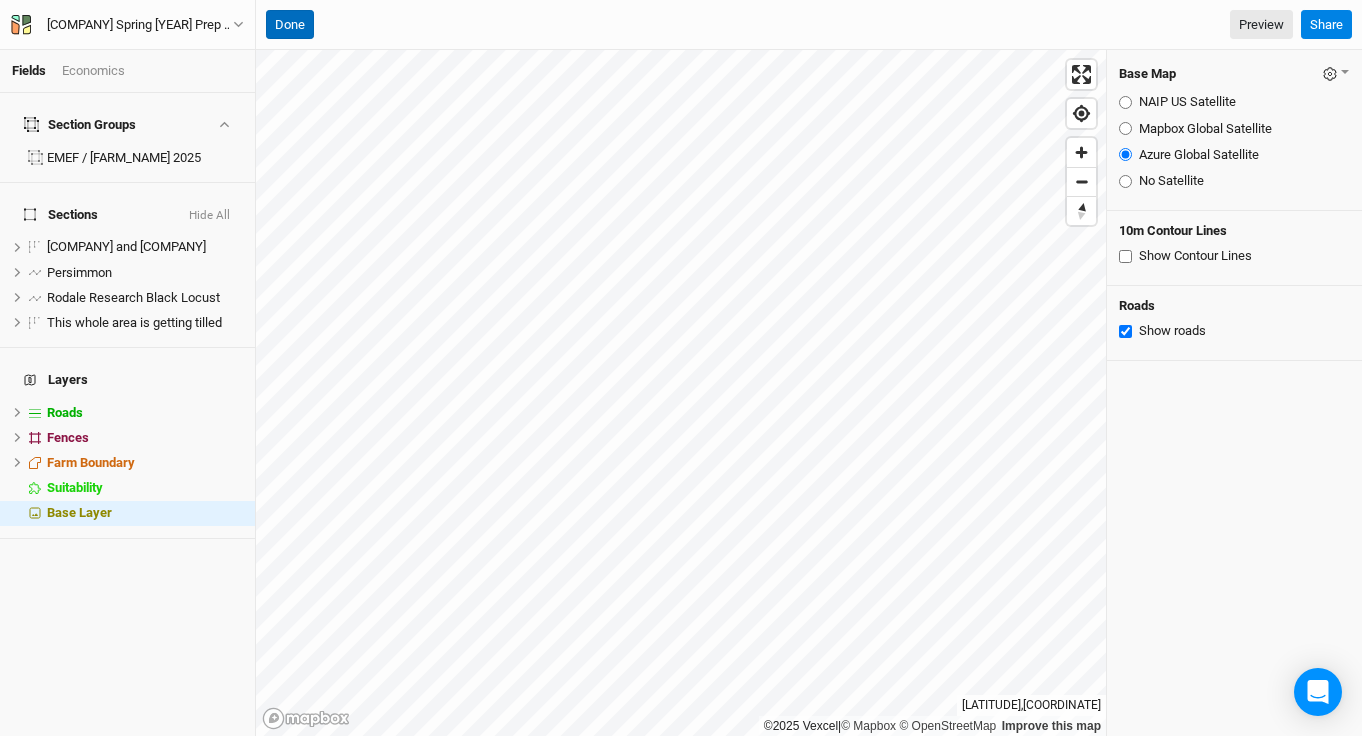 click on "Done" at bounding box center (290, 25) 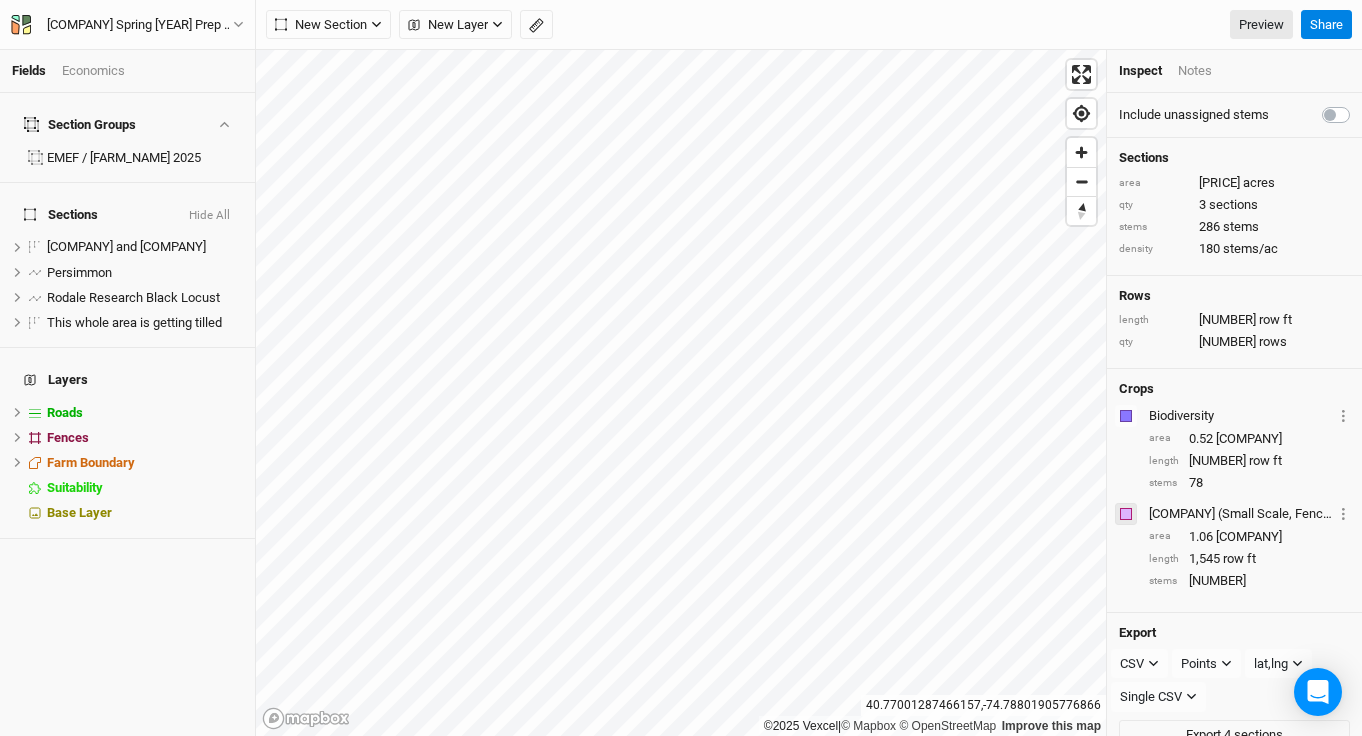 click at bounding box center (1126, 514) 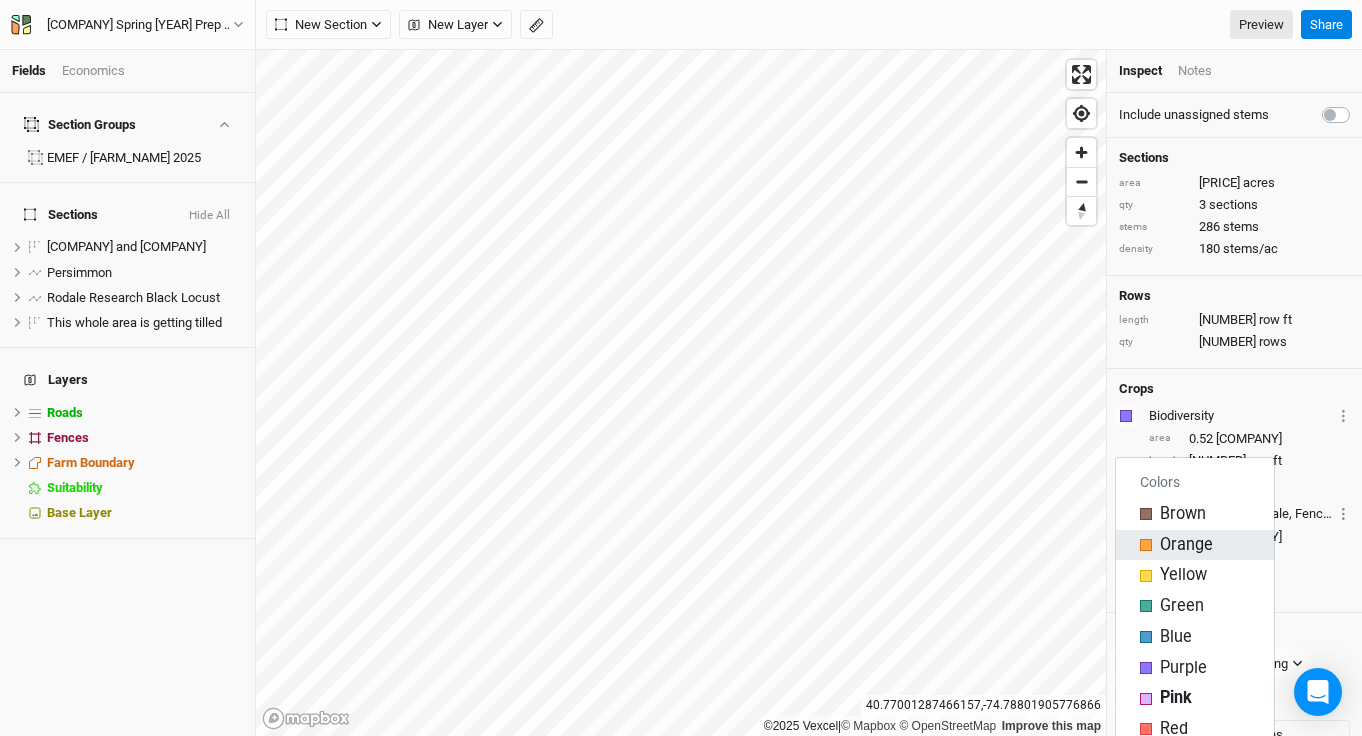 click on "Orange" at bounding box center (1183, 514) 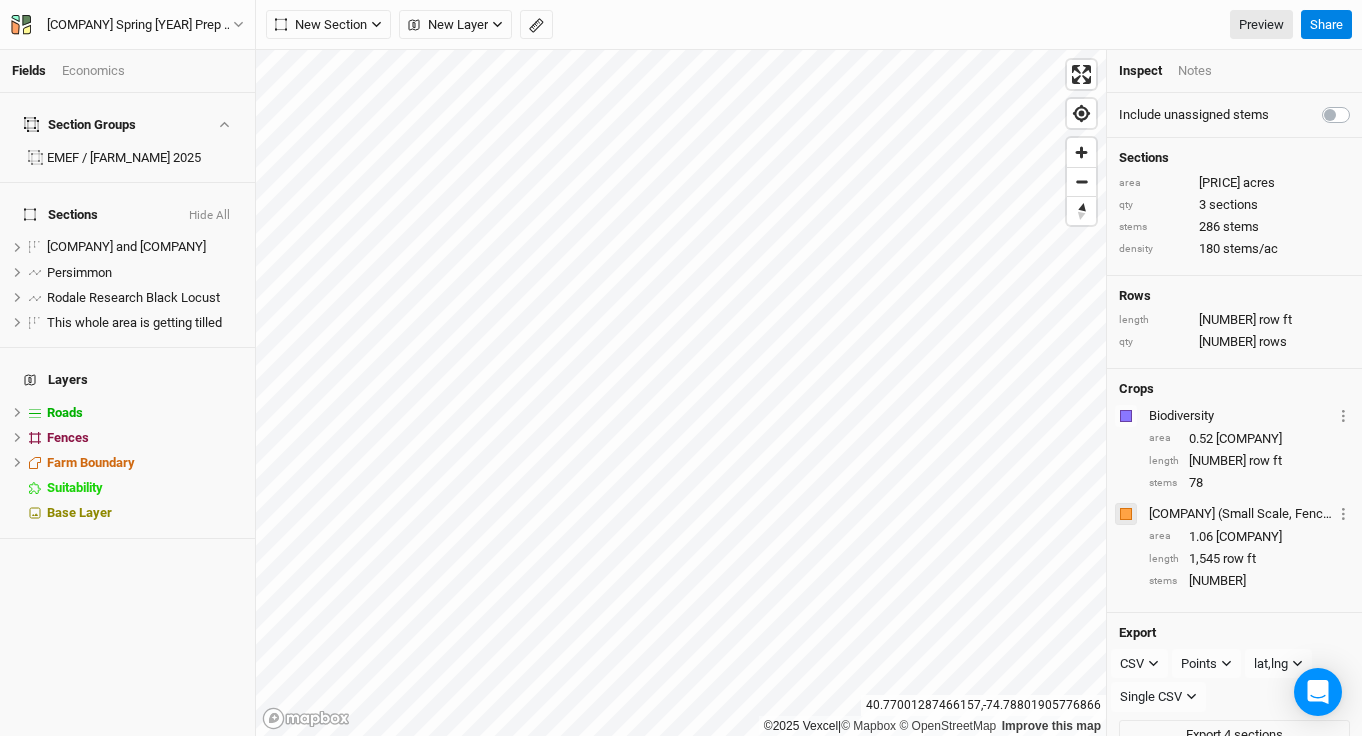 click at bounding box center [1126, 514] 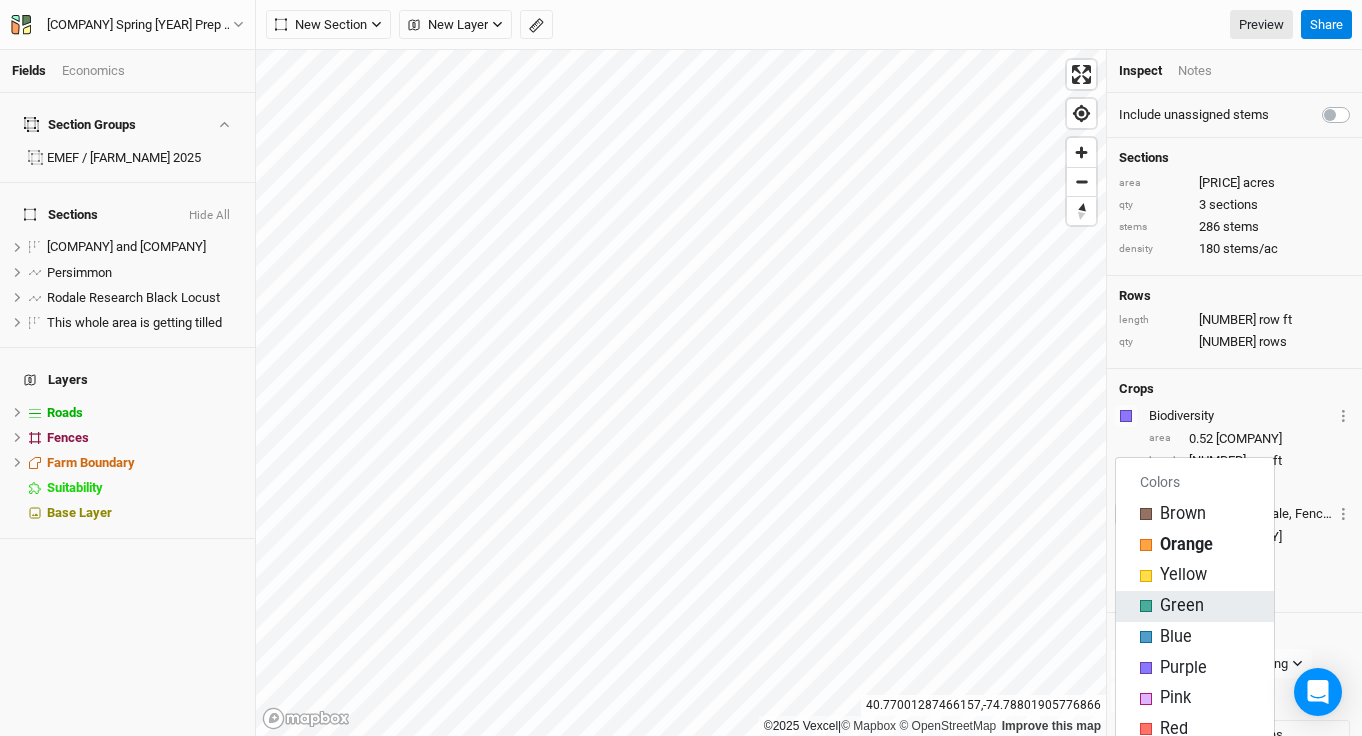 scroll, scrollTop: 18, scrollLeft: 0, axis: vertical 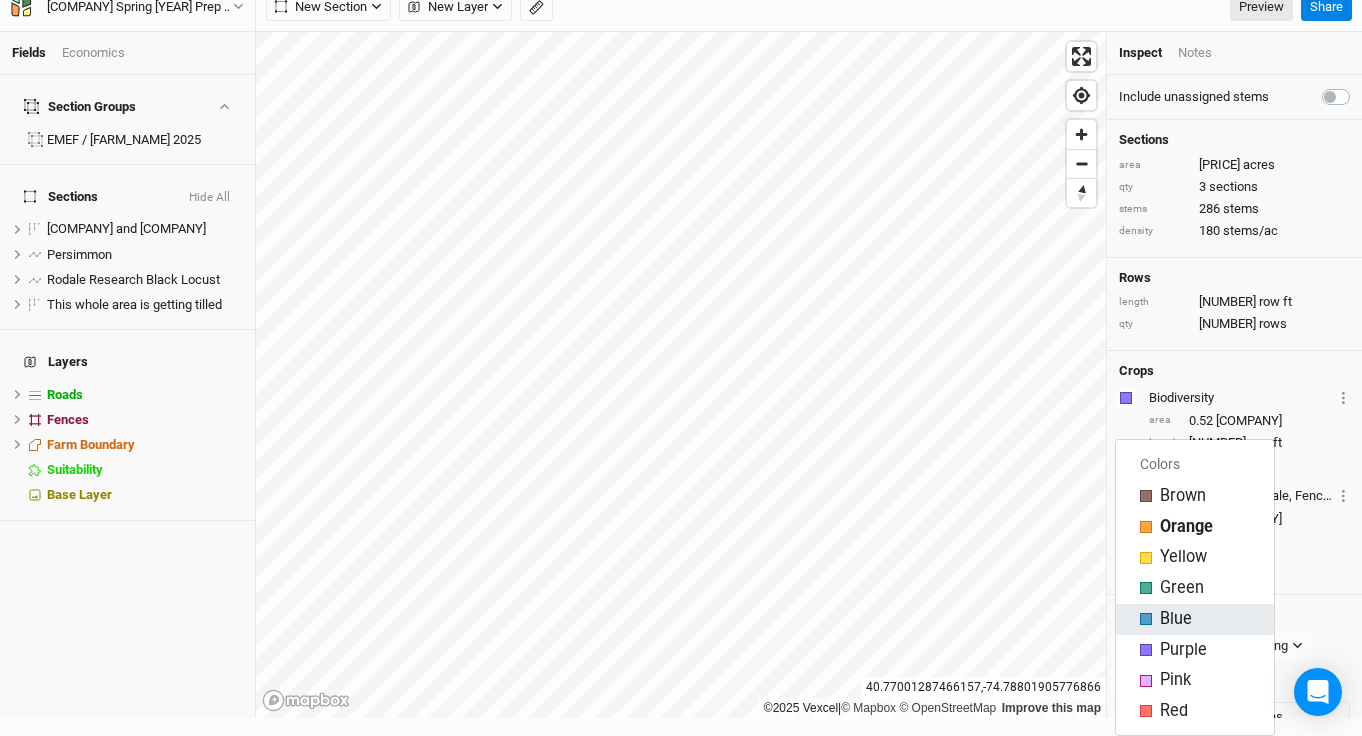 click on "Blue" at bounding box center (1183, 496) 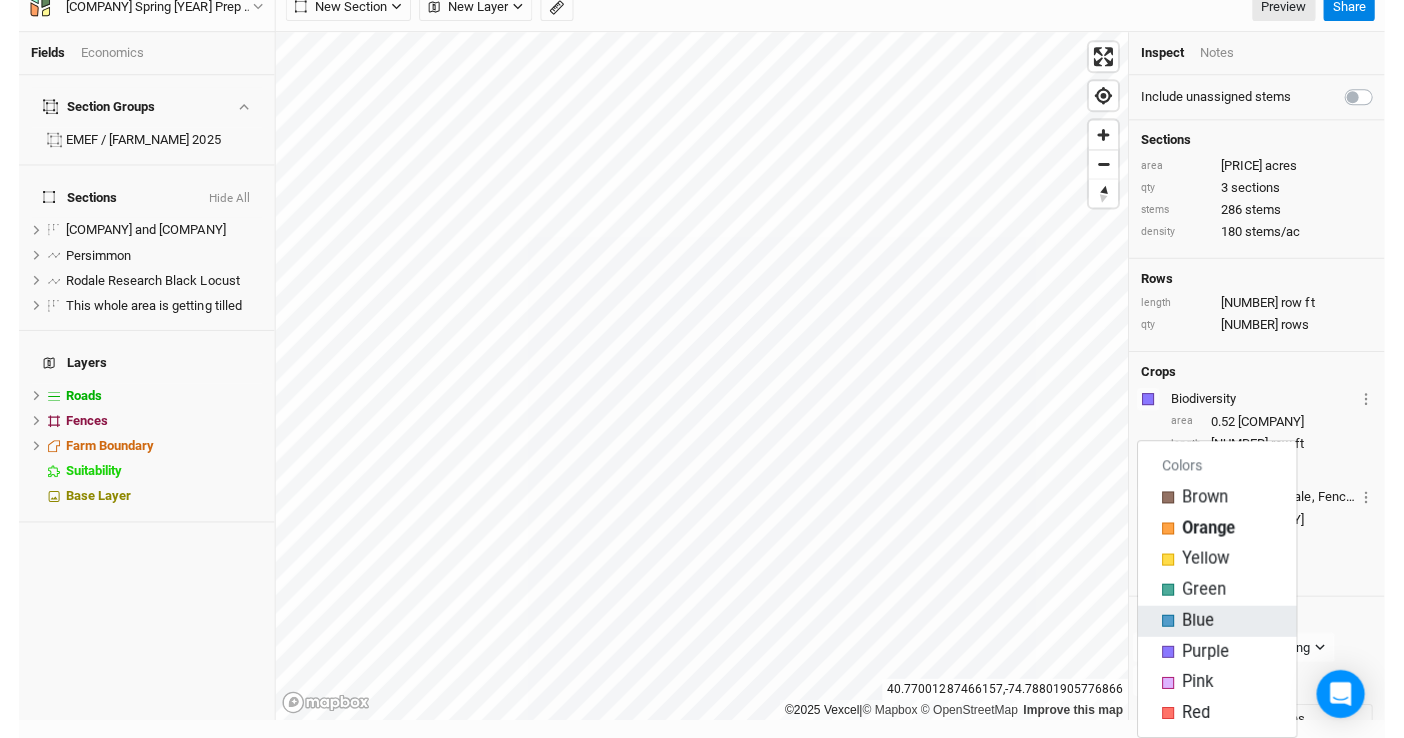 scroll, scrollTop: 0, scrollLeft: 0, axis: both 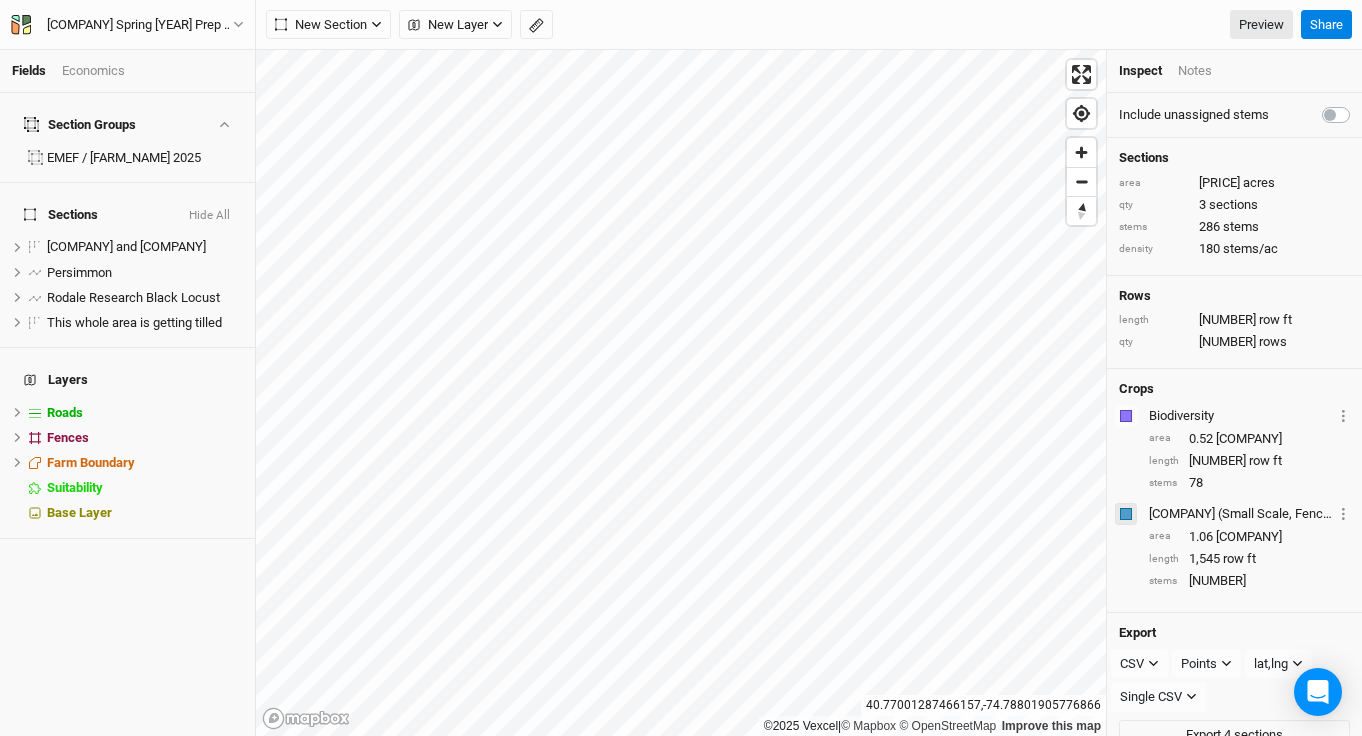 click at bounding box center (1126, 514) 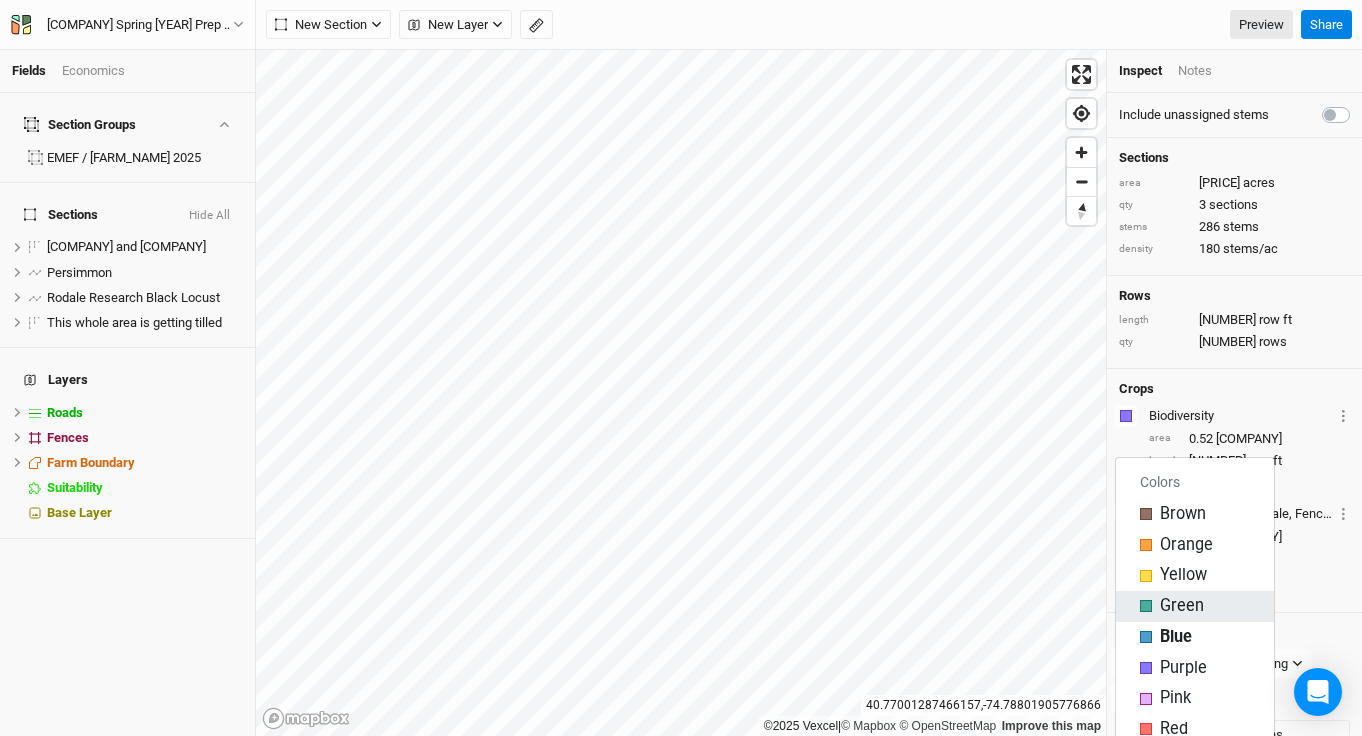 click at bounding box center [1146, 606] 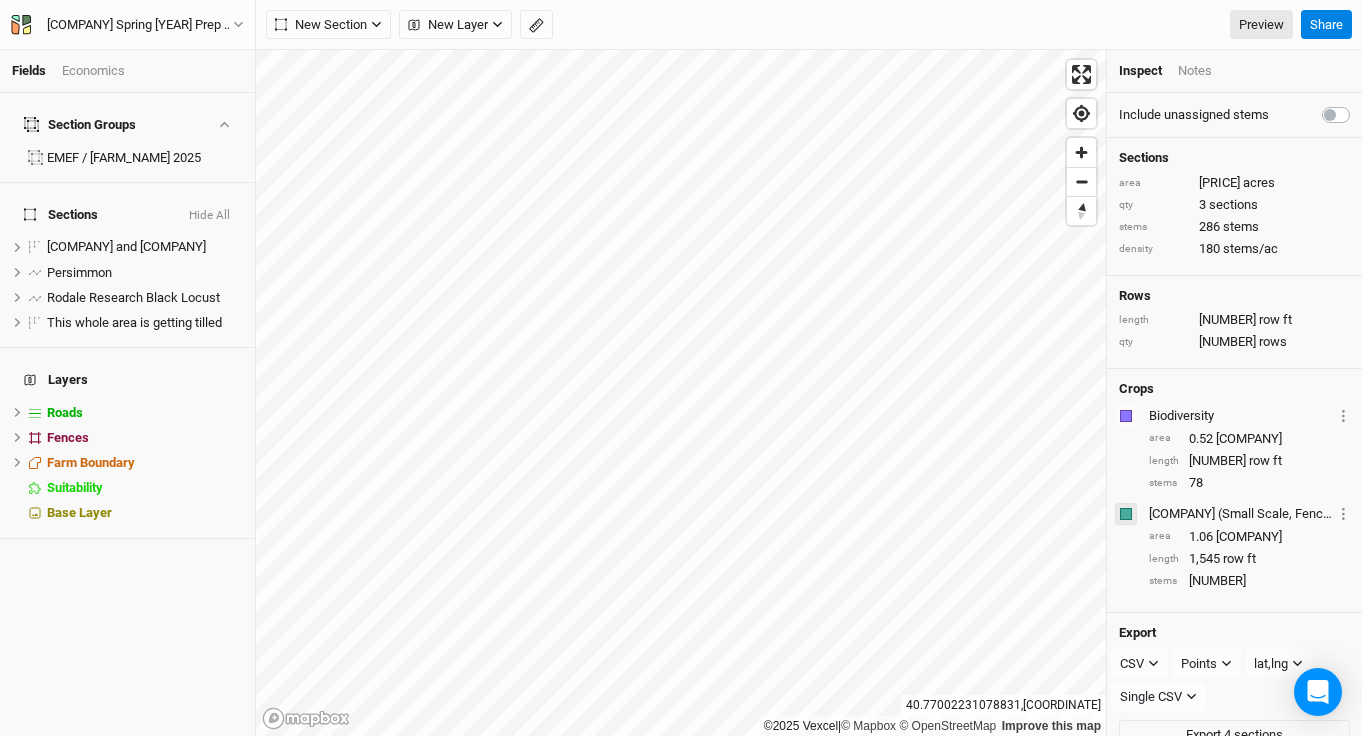 click at bounding box center (1126, 514) 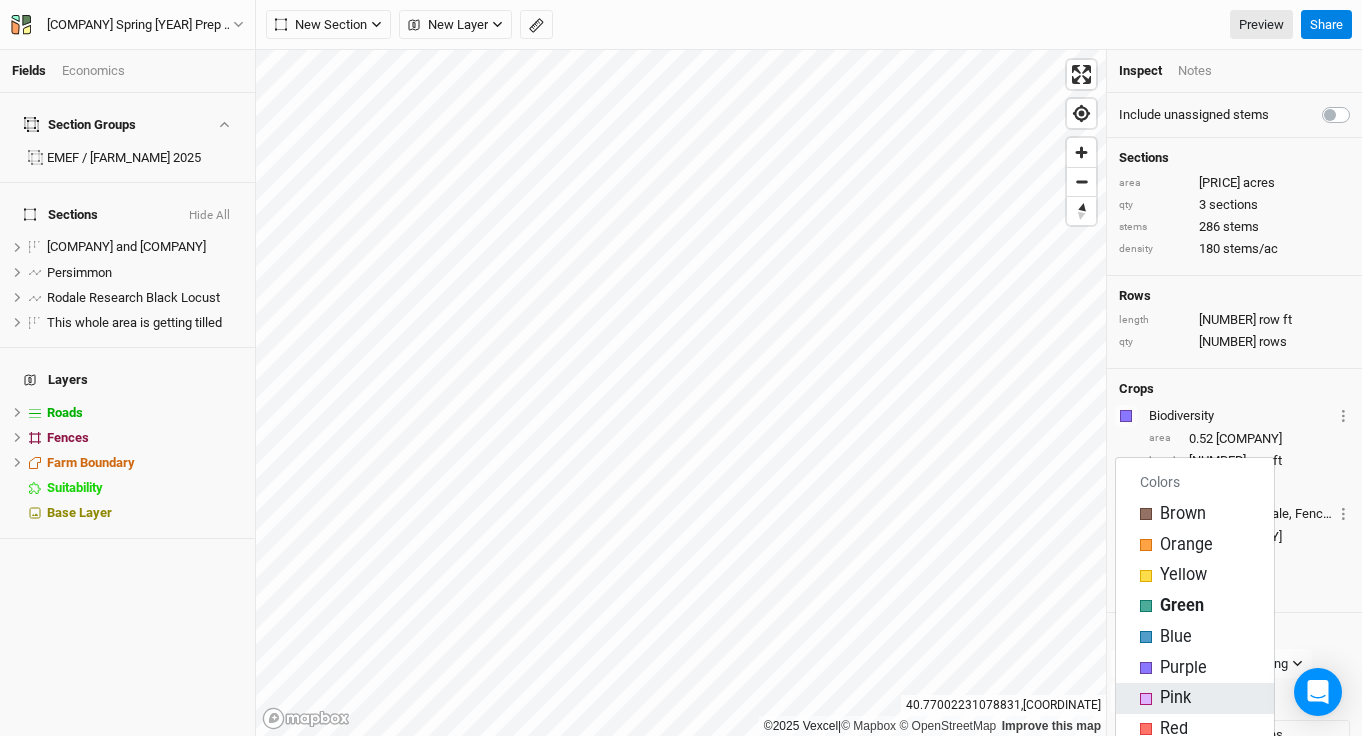 click on "Pink" at bounding box center (1183, 514) 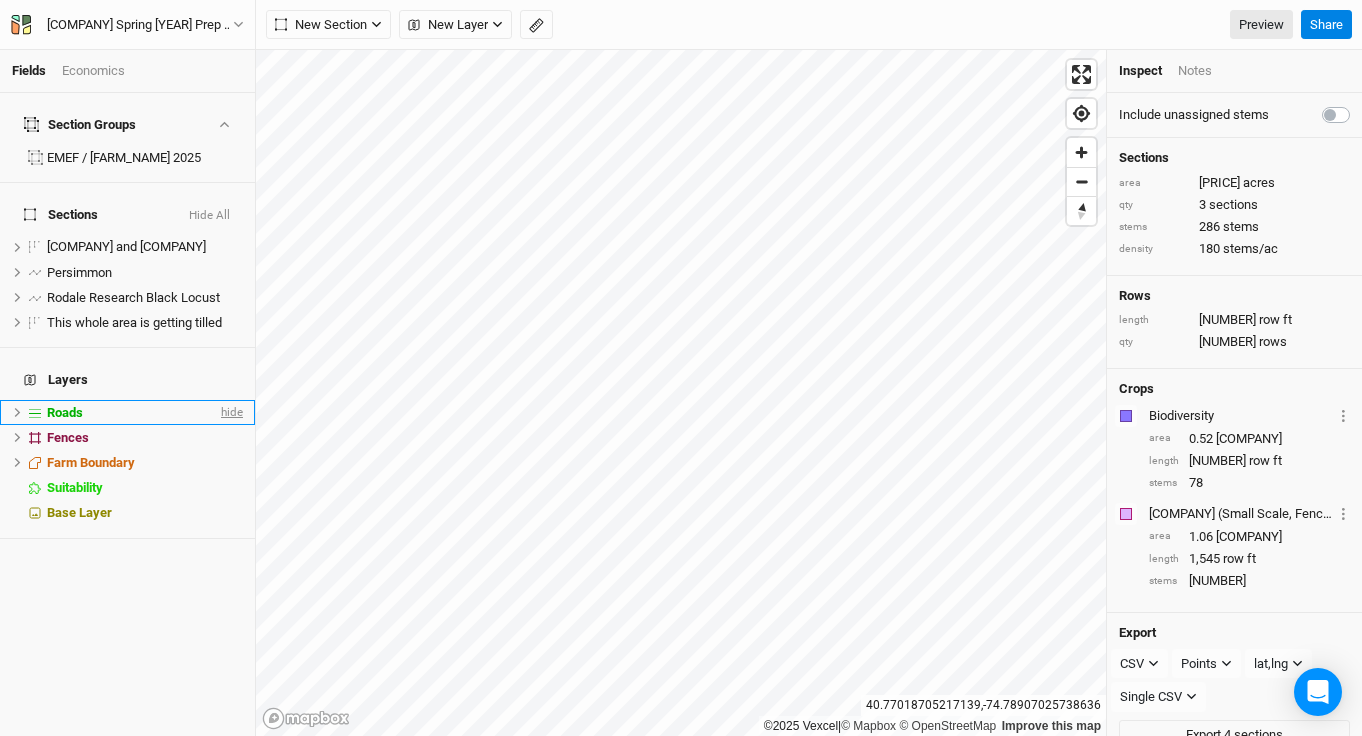 click on "hide" at bounding box center [230, 412] 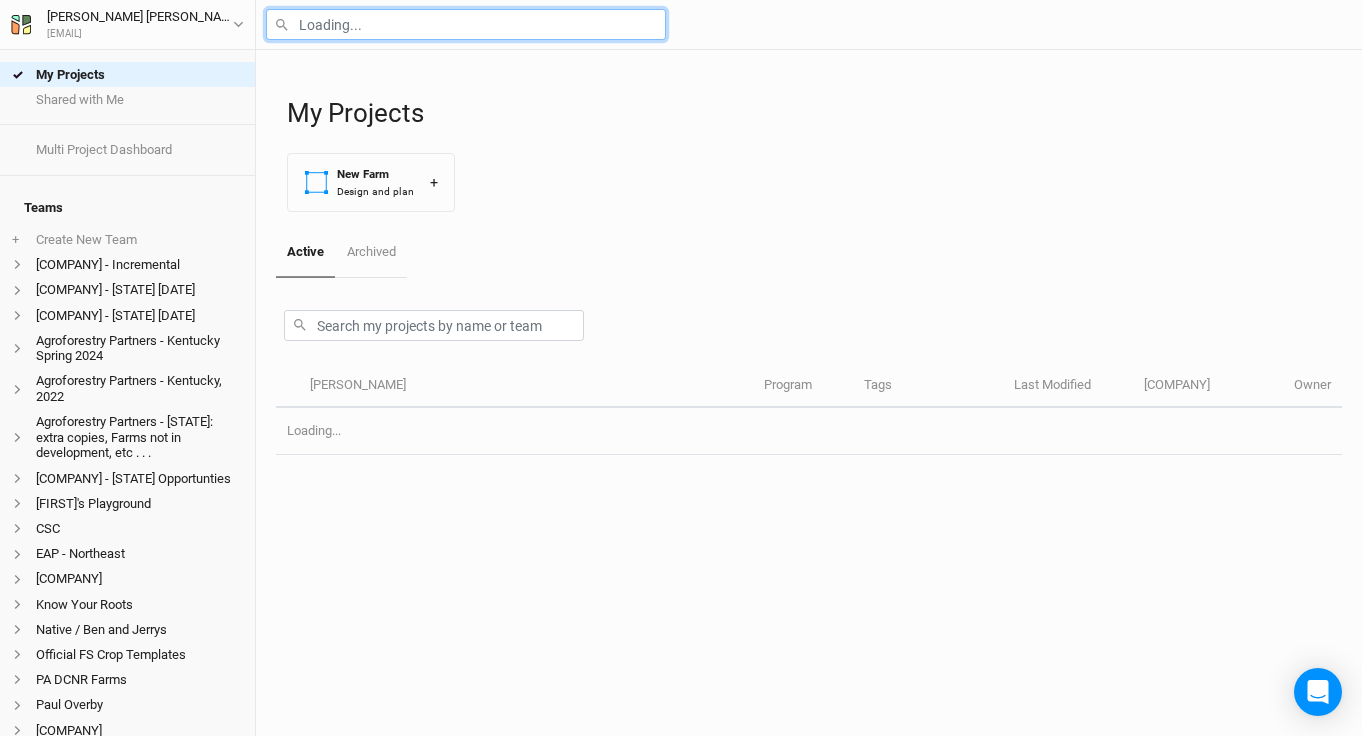 click at bounding box center [466, 24] 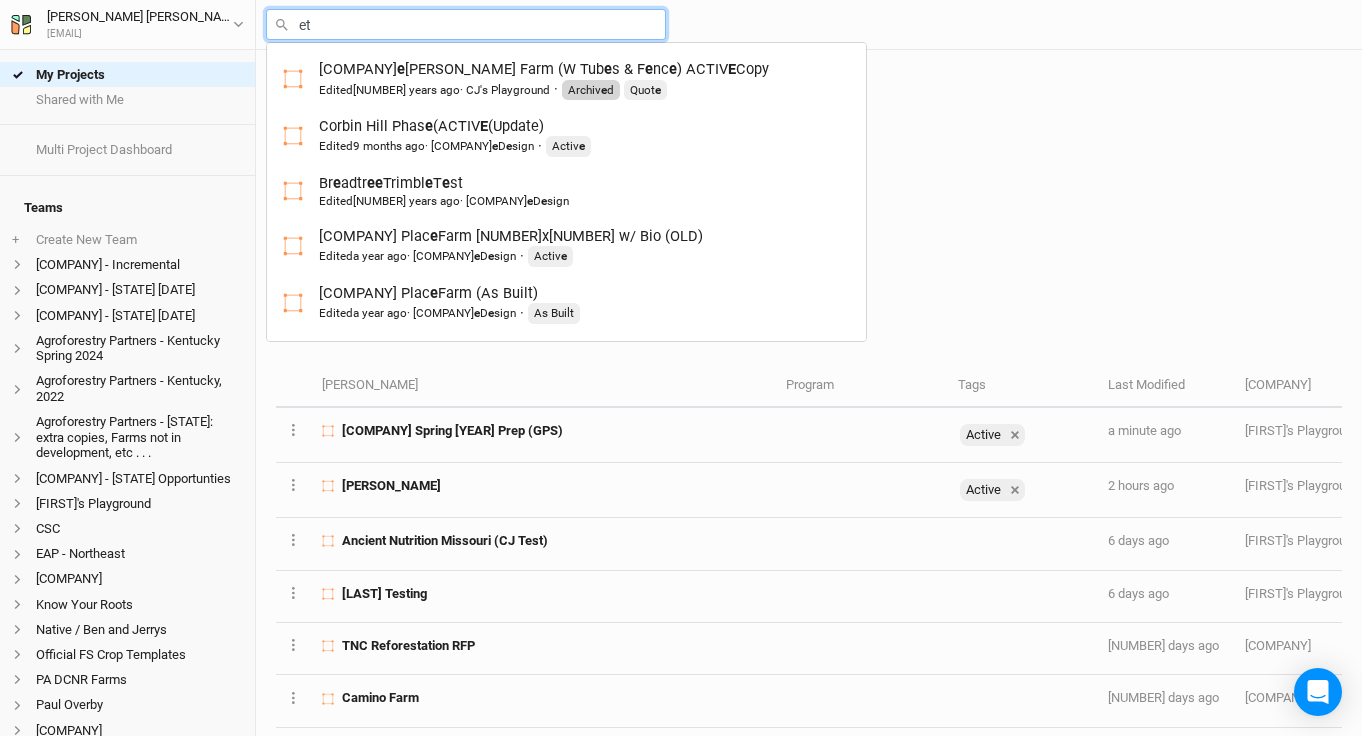 type on "eth" 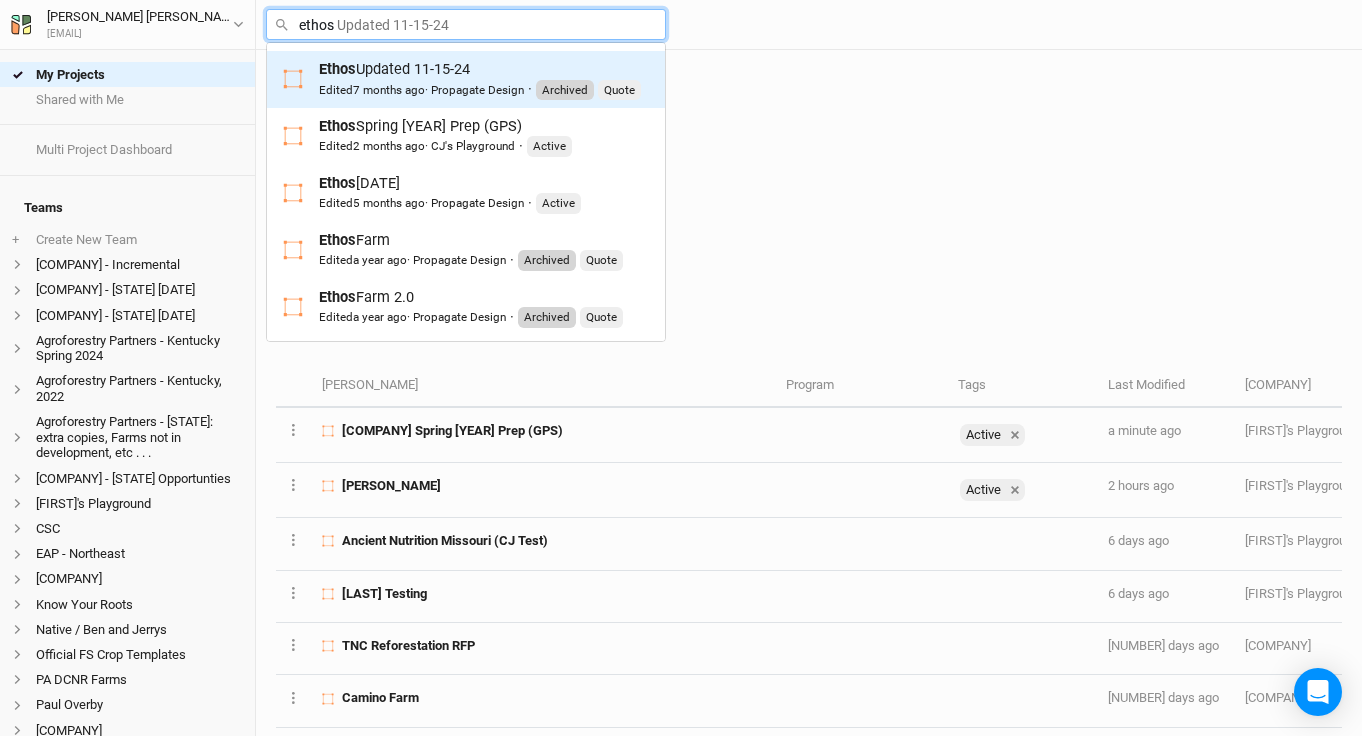 click on "Edited [TIME_AGO]  · [COMPANY]" at bounding box center (421, 90) 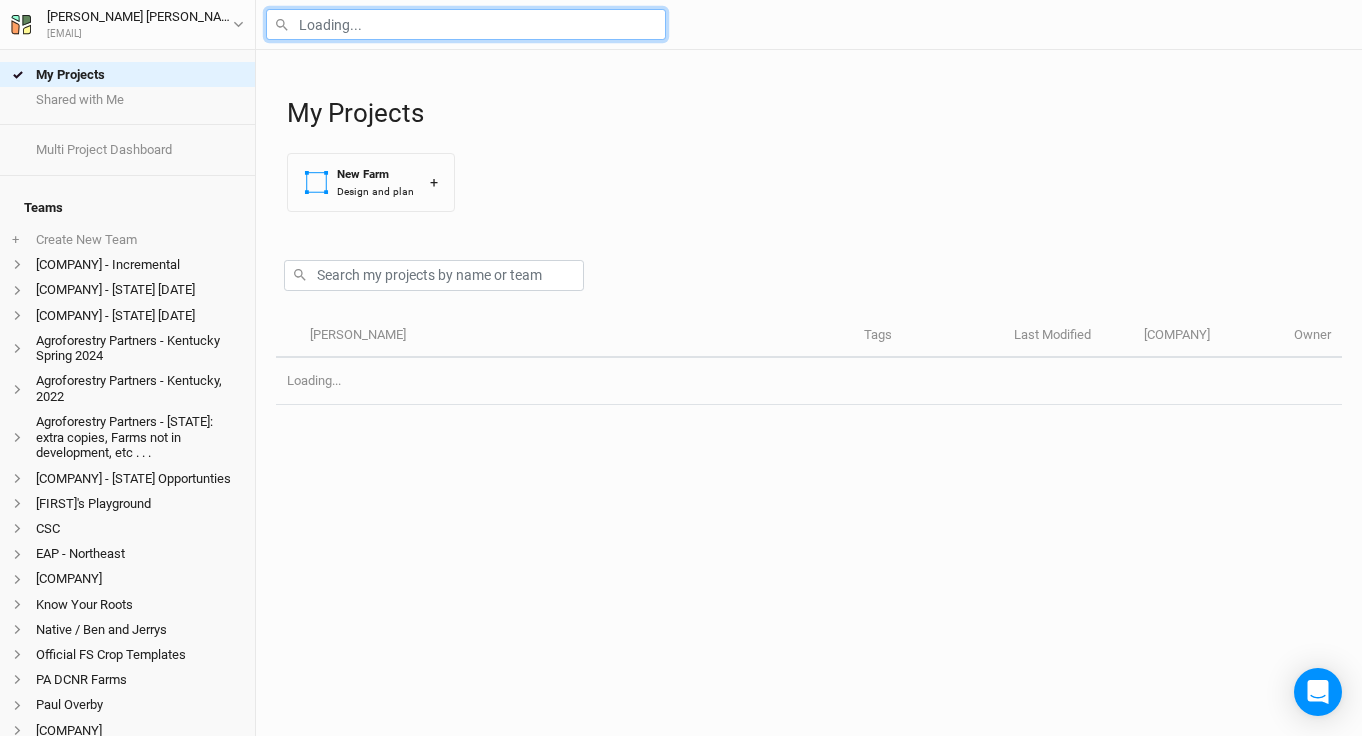 click at bounding box center [466, 24] 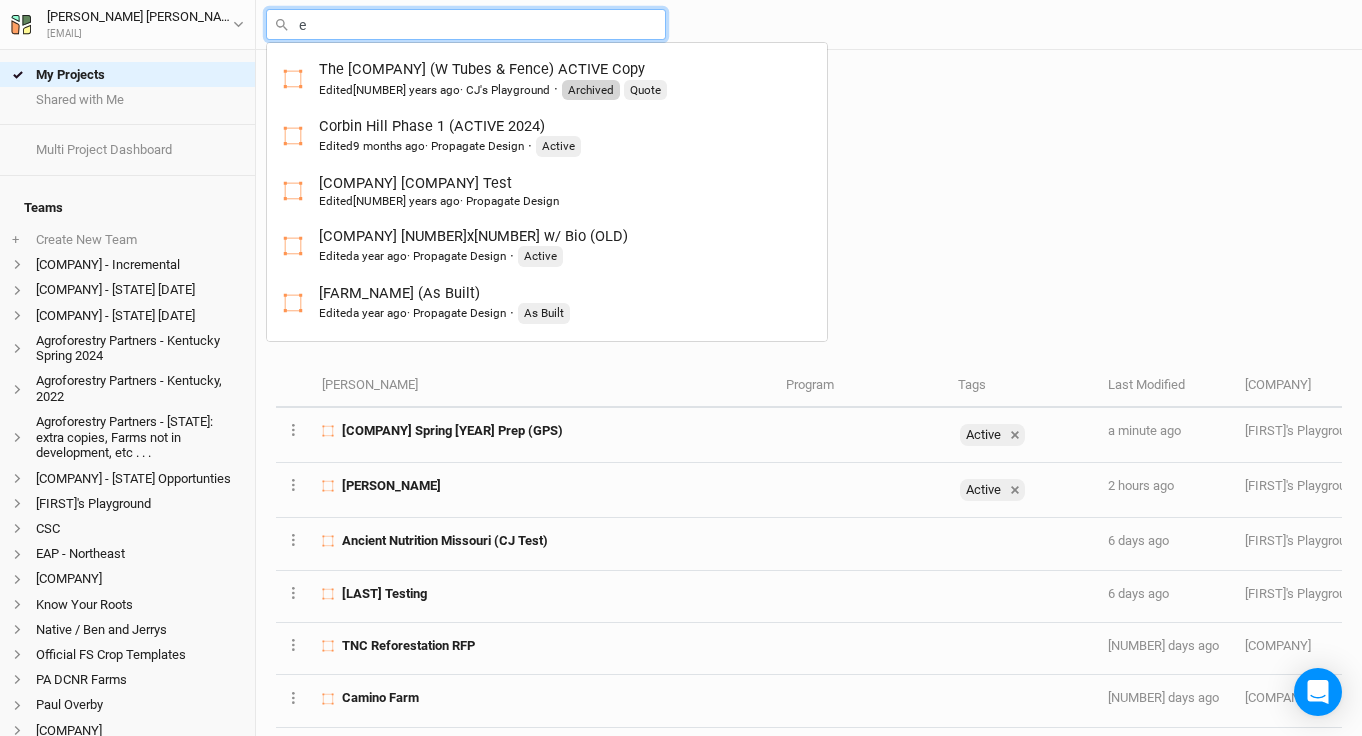 type on "et" 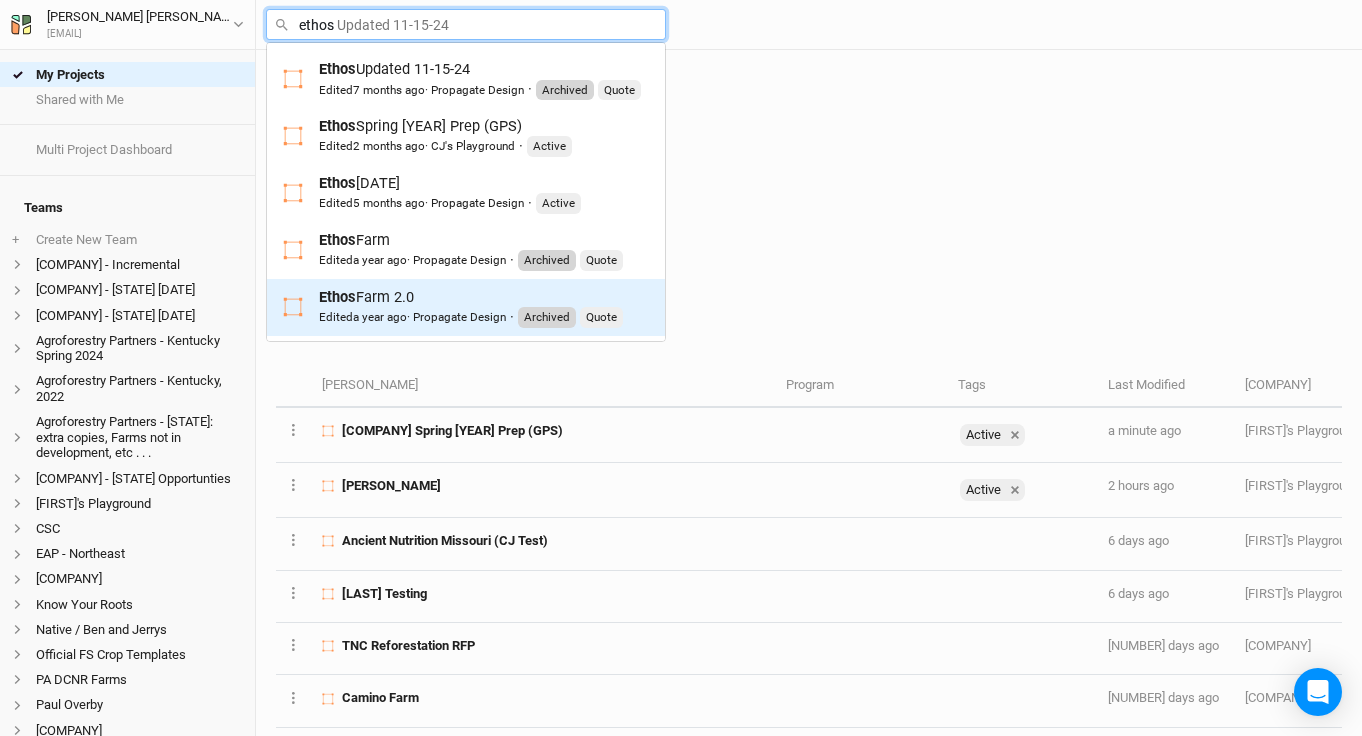 click on "[COMPANY] Farm 2.0 Edited [TIME_AGO]  · [COMPANY] · Archived Quote" at bounding box center (471, 307) 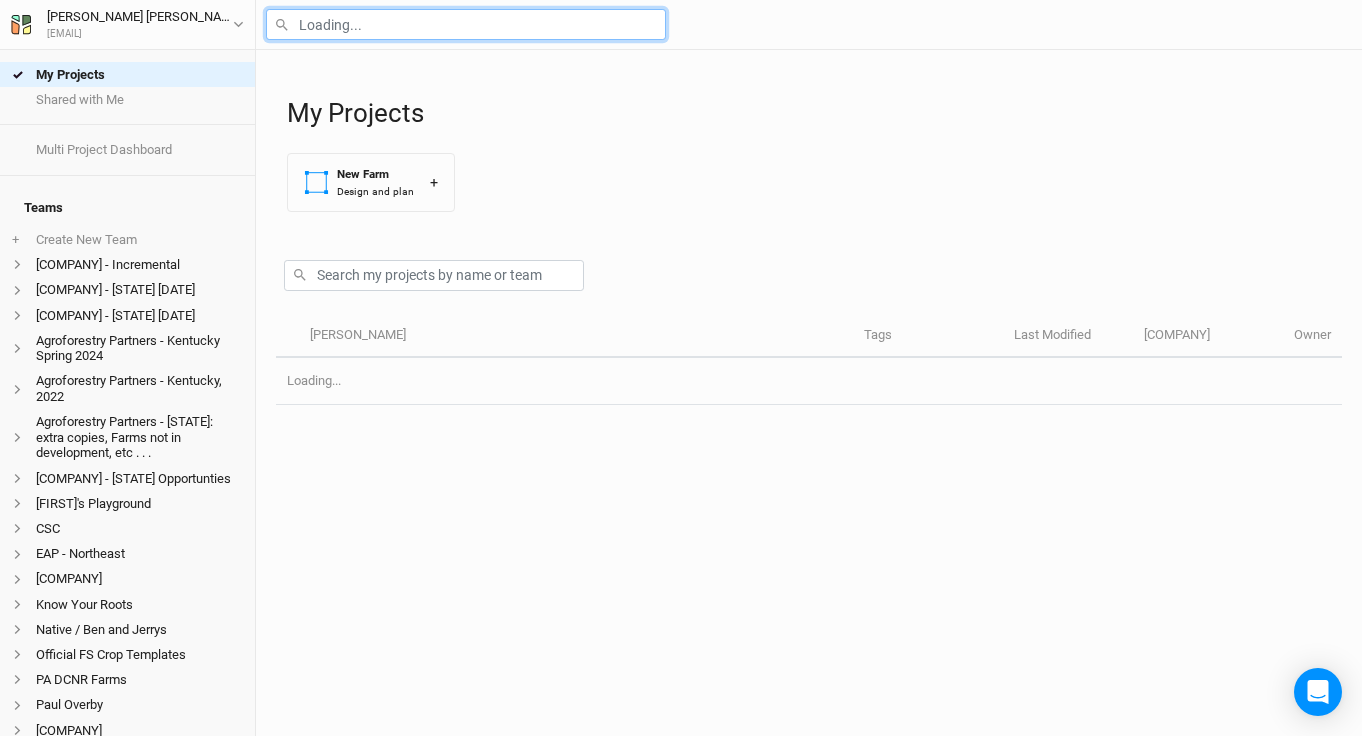 click at bounding box center (466, 24) 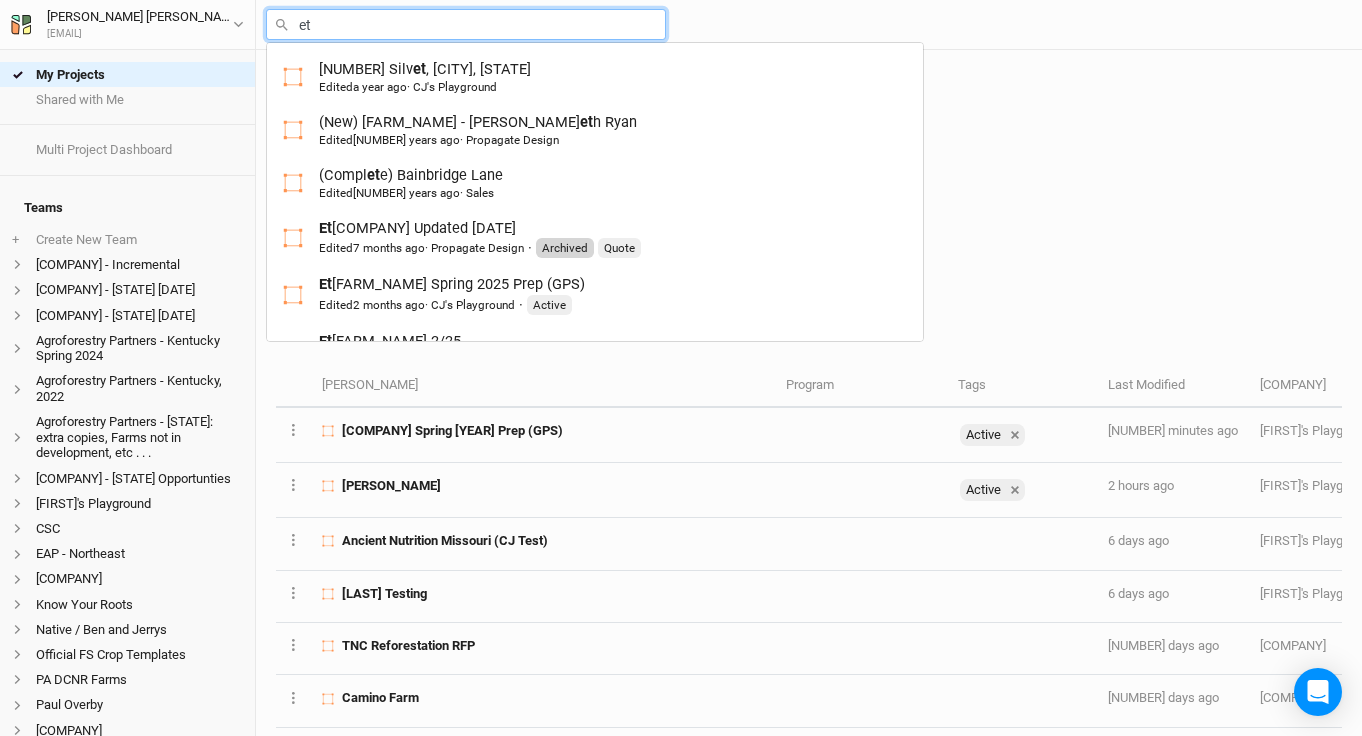 type on "eth" 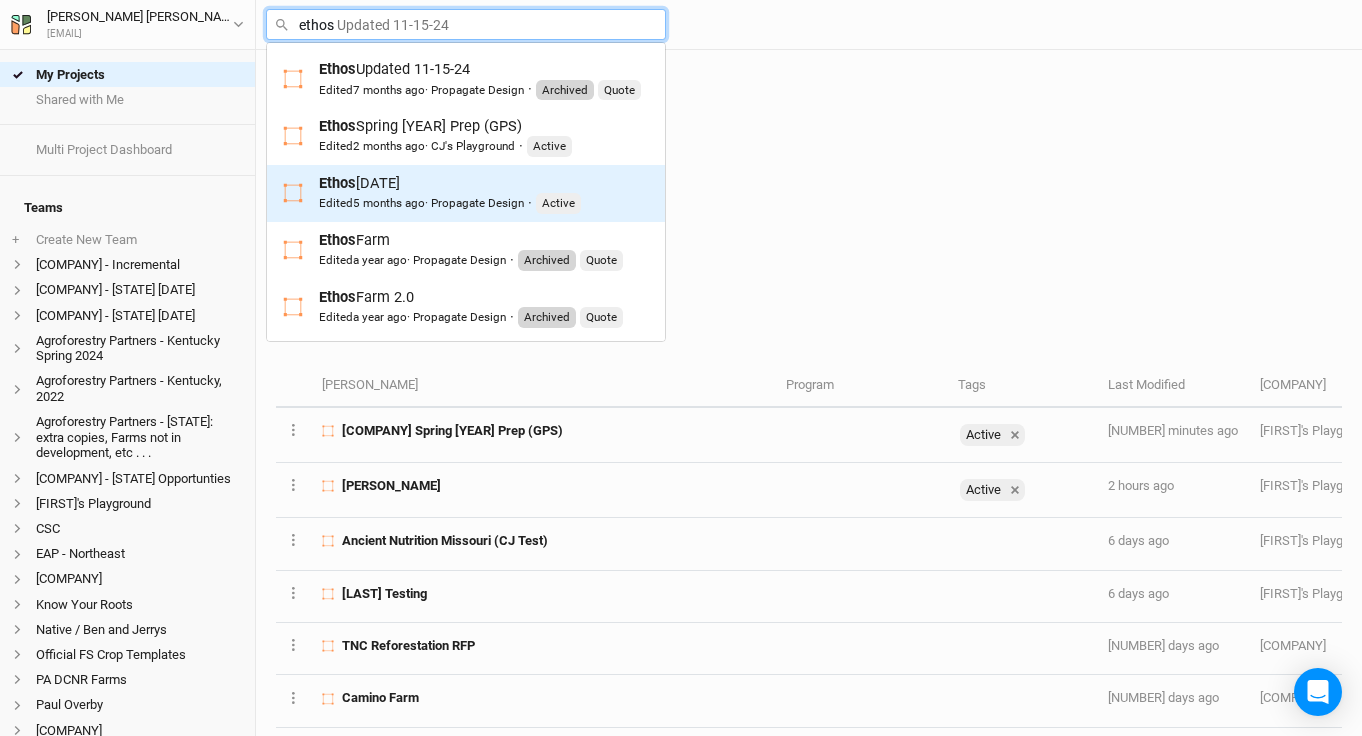 click on "[PERSON_NAME] [DATE] [TIME_AGO] · [PROPAGATE_DESIGN] · Active" at bounding box center (450, 193) 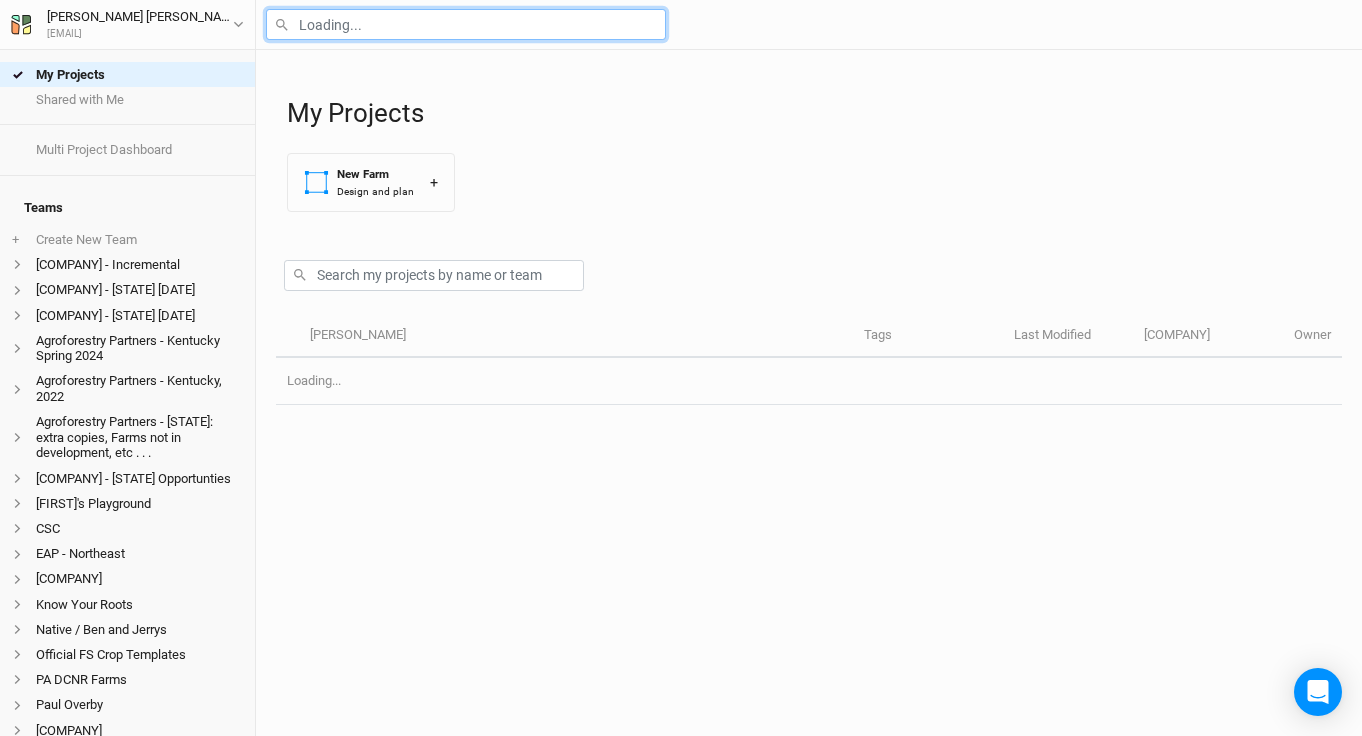 click at bounding box center [466, 24] 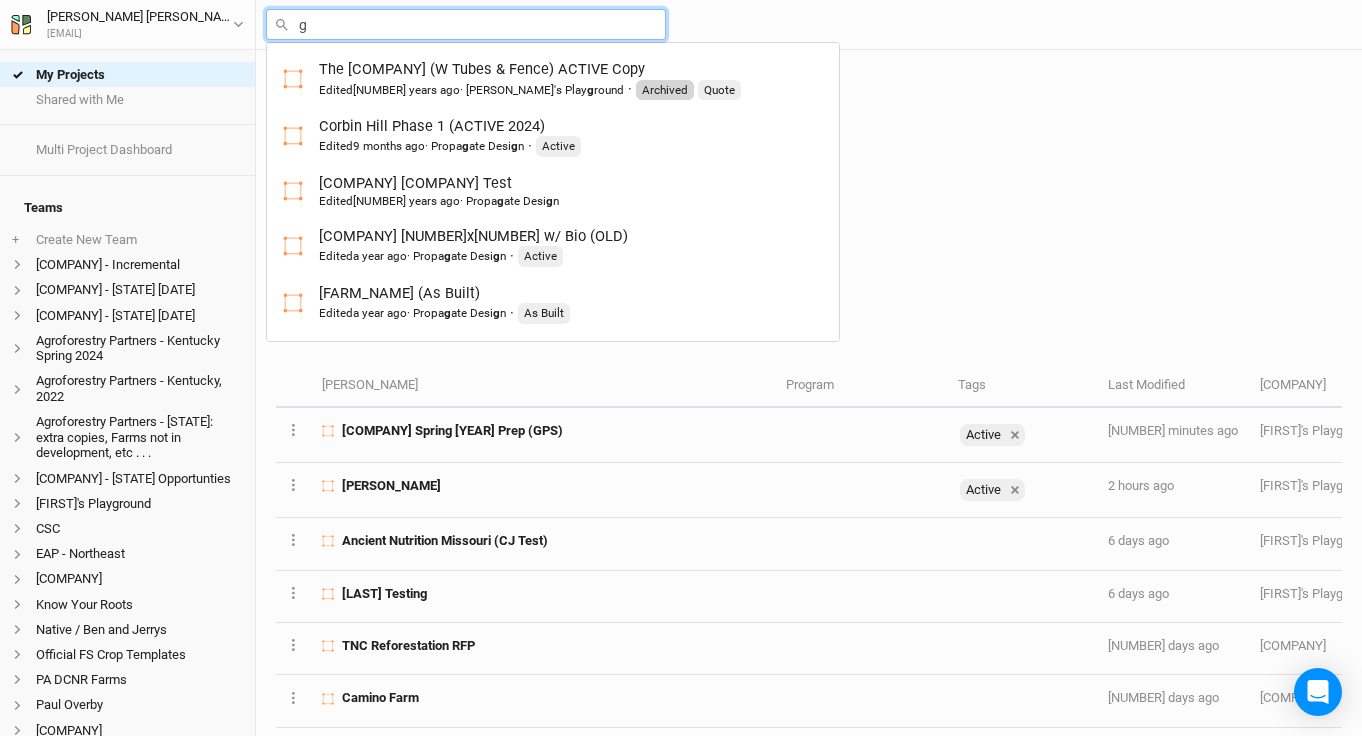 type on "gp" 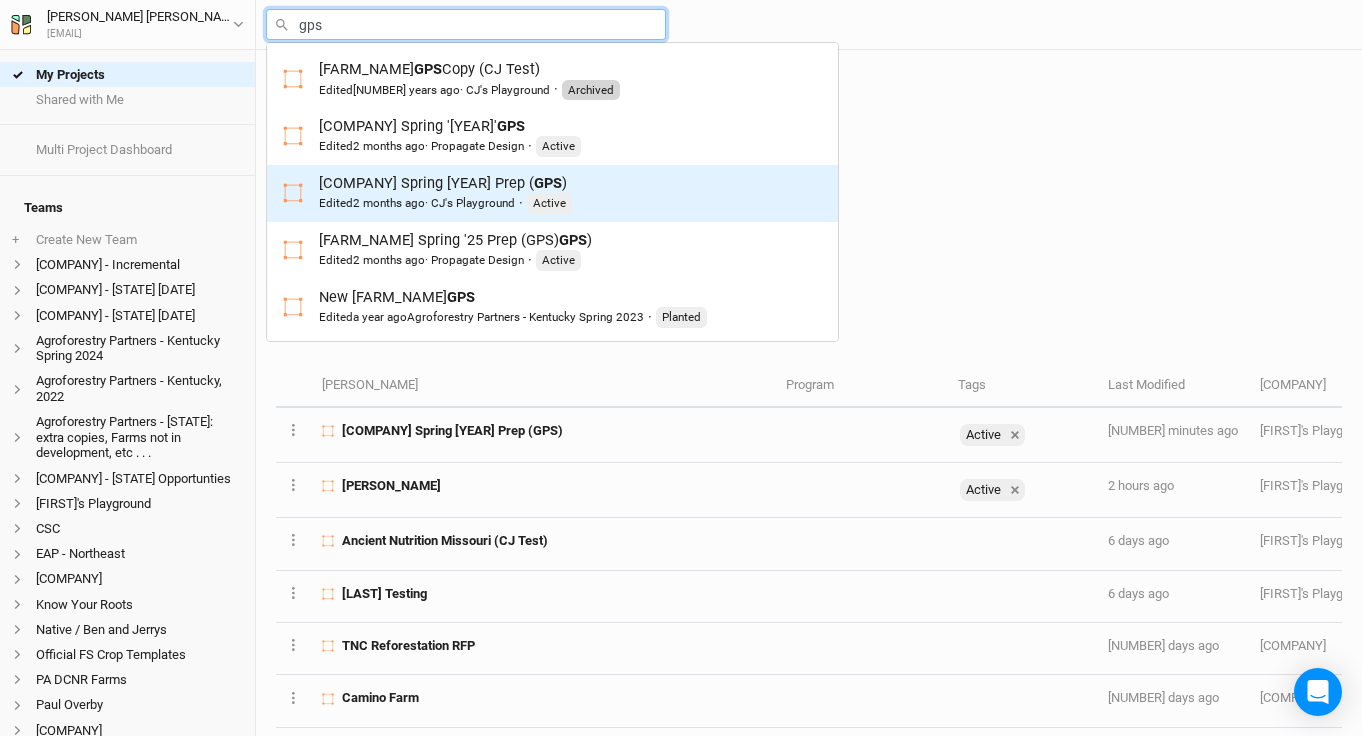 click on "[PERSON_NAME] Spring 2025 Prep ( GPS ) Edited  [TIME_AGO]  · [PERSON_NAME]'s Playground · Active" at bounding box center [445, 193] 